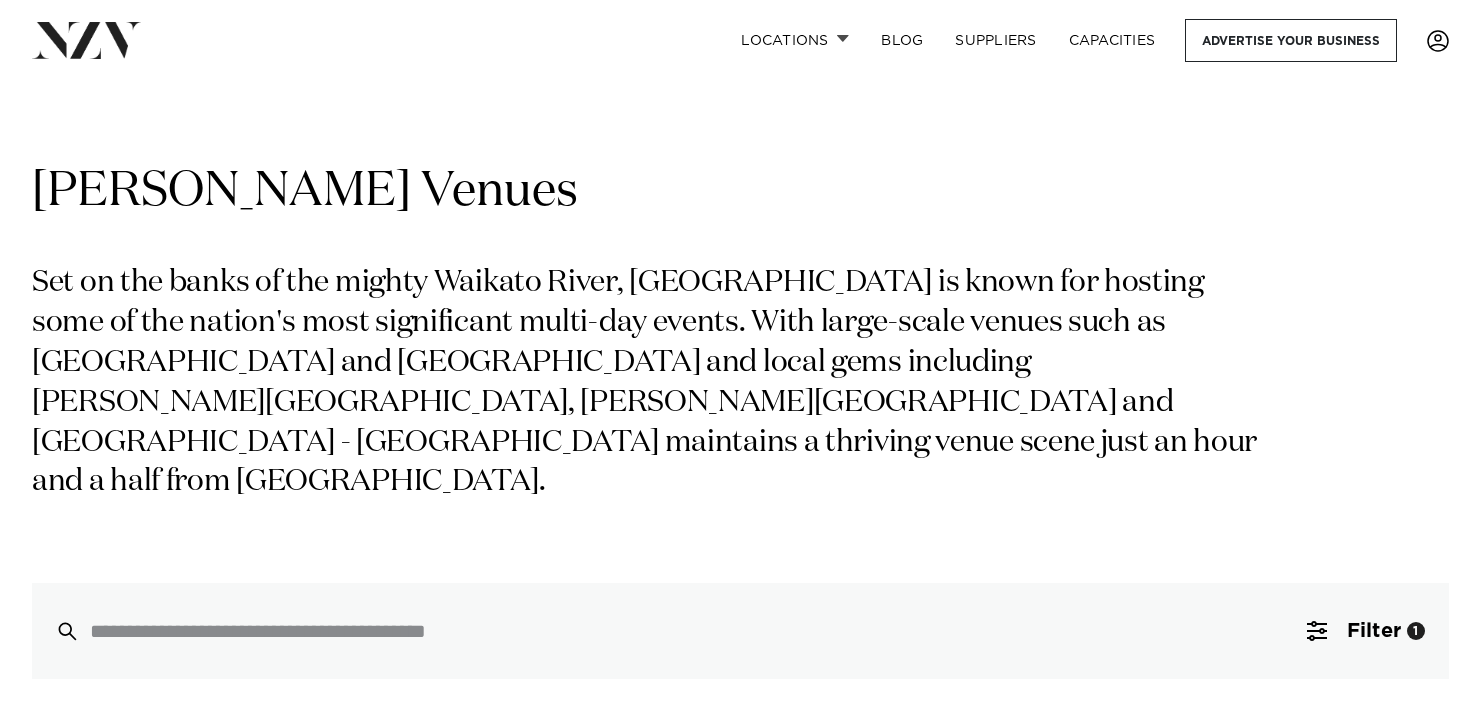 scroll, scrollTop: 0, scrollLeft: 0, axis: both 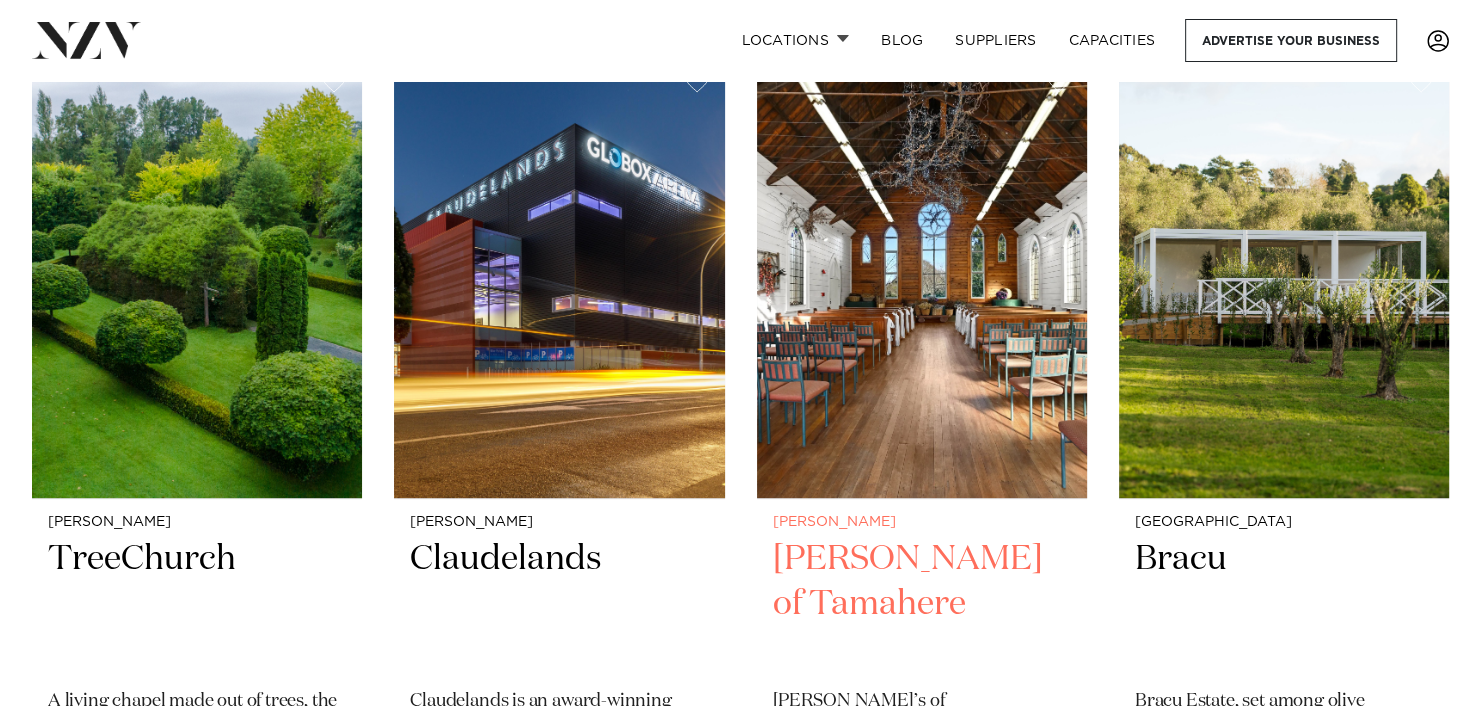 click at bounding box center [922, 276] 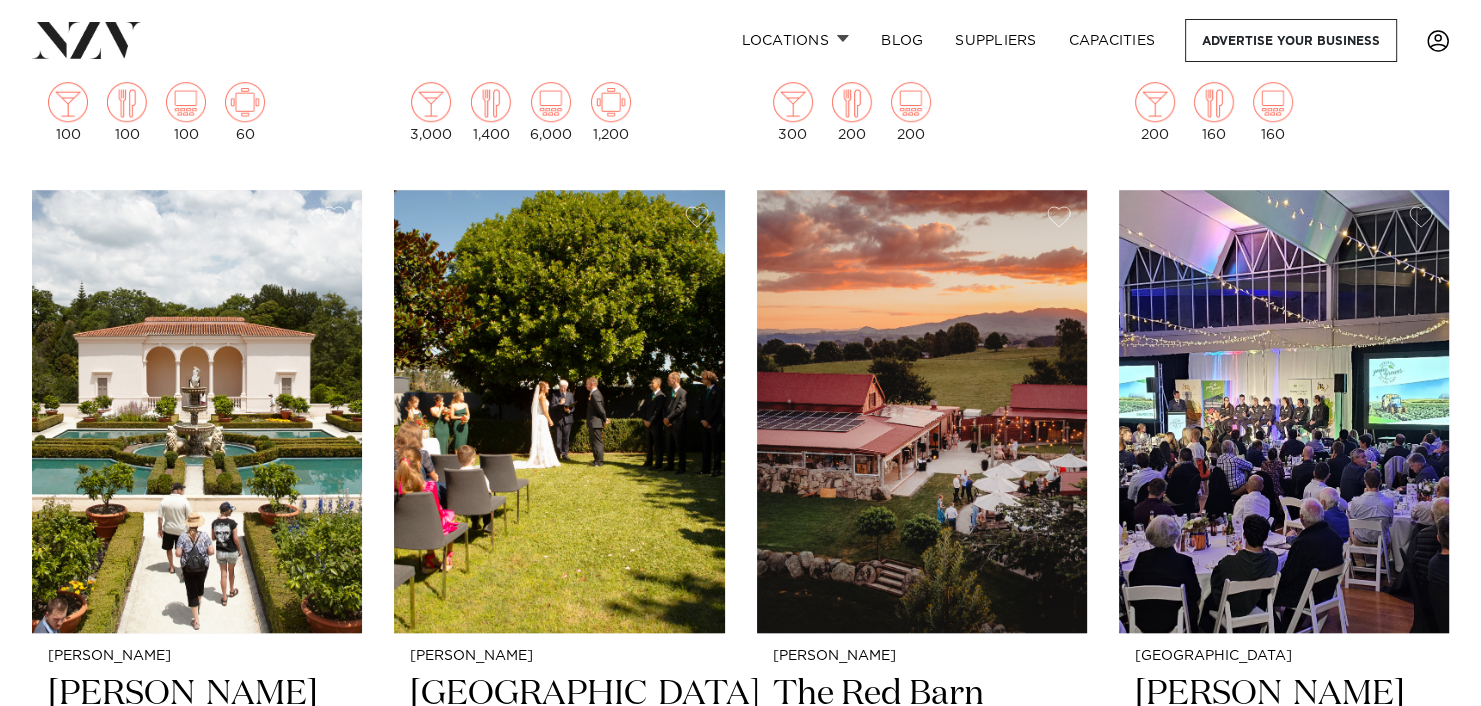 scroll, scrollTop: 1700, scrollLeft: 0, axis: vertical 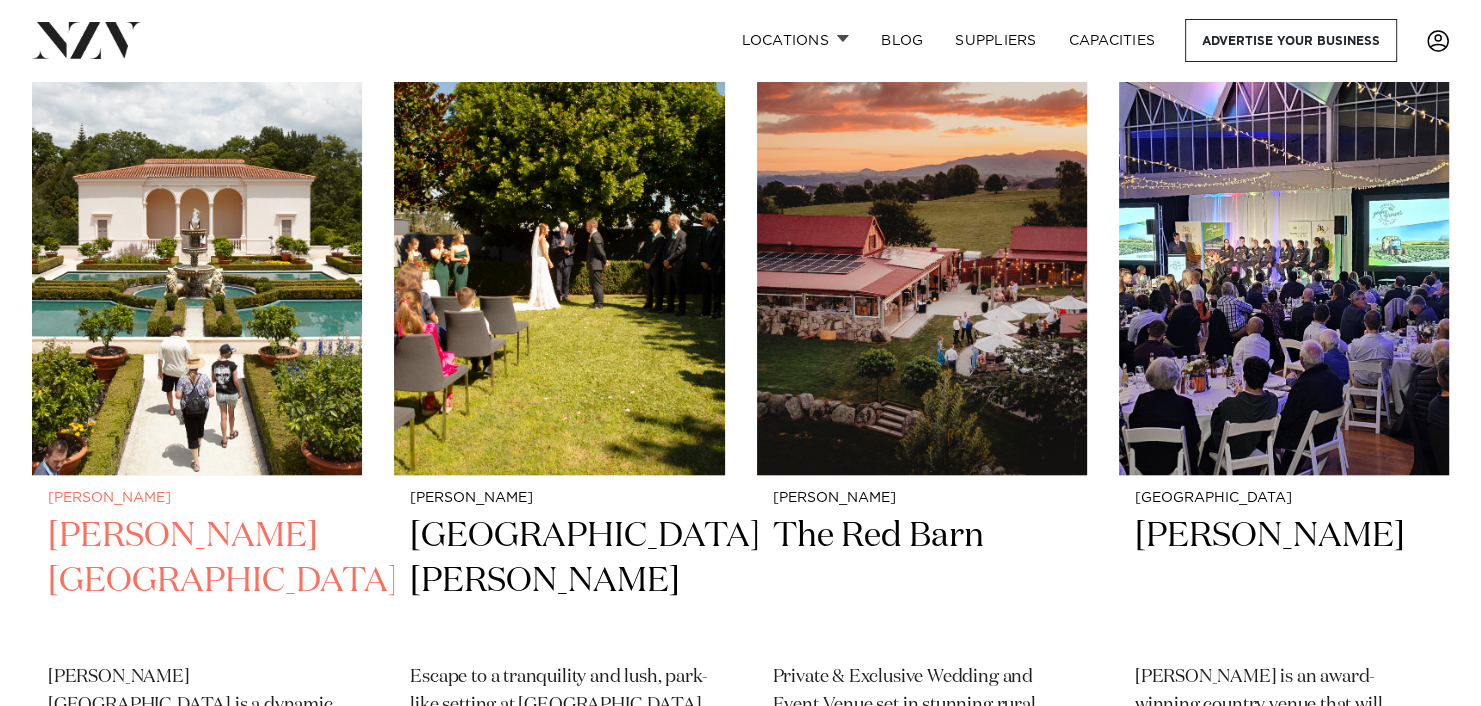 click at bounding box center [197, 253] 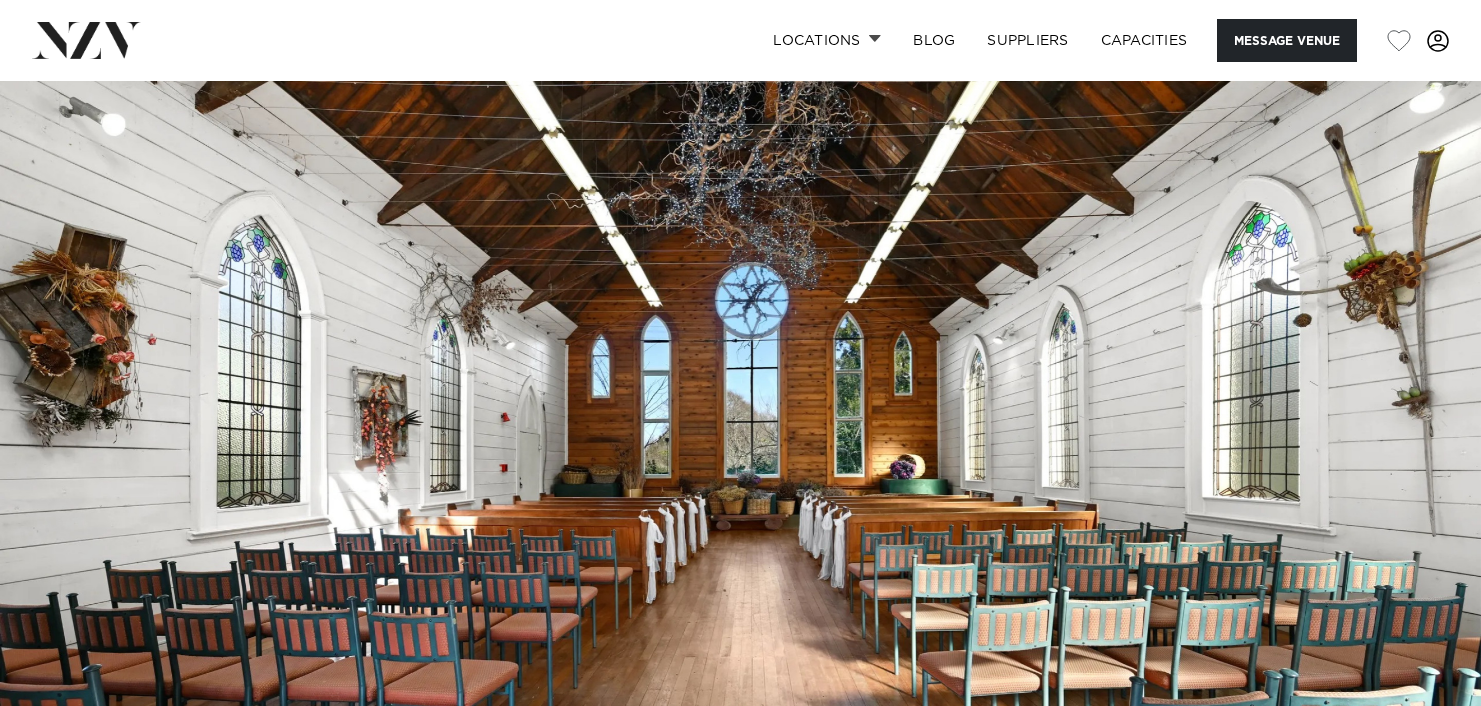 scroll, scrollTop: 0, scrollLeft: 0, axis: both 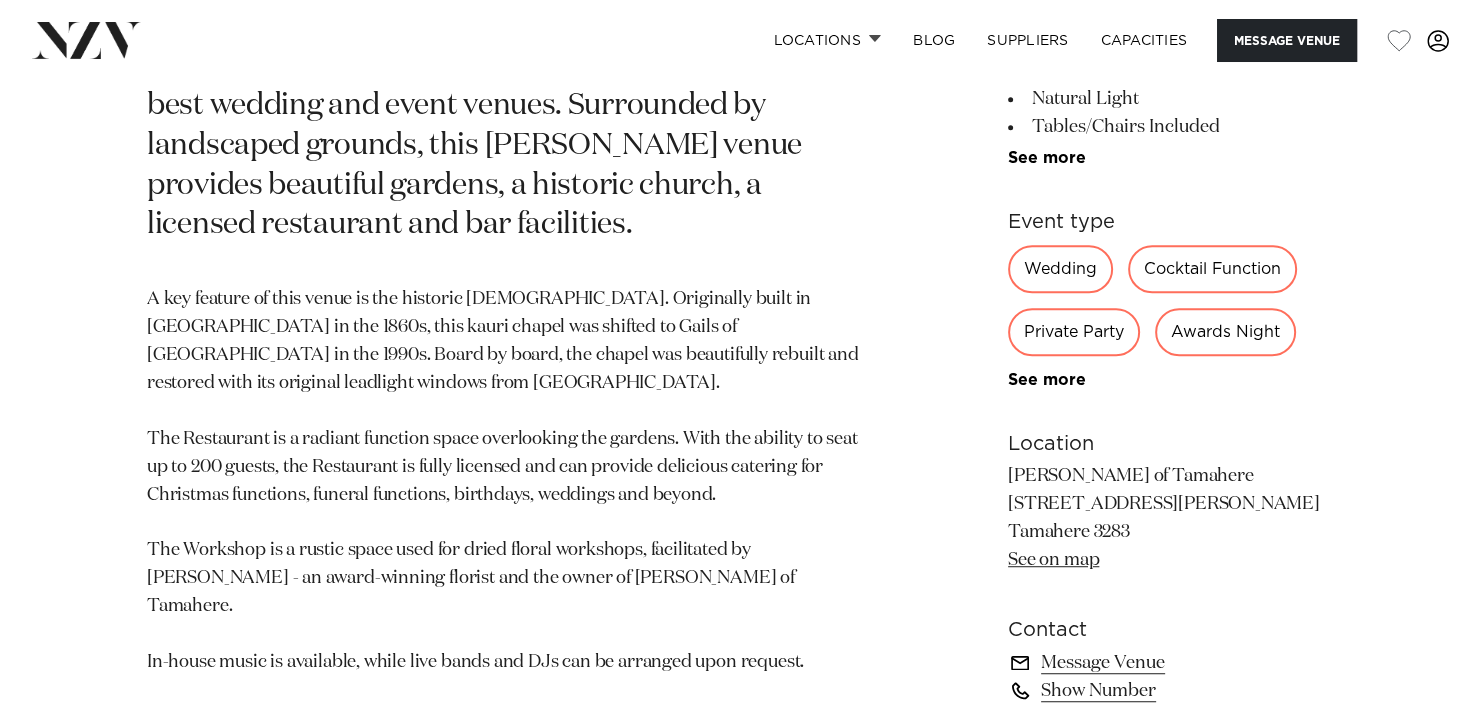 click on "Private Party" at bounding box center [1074, 332] 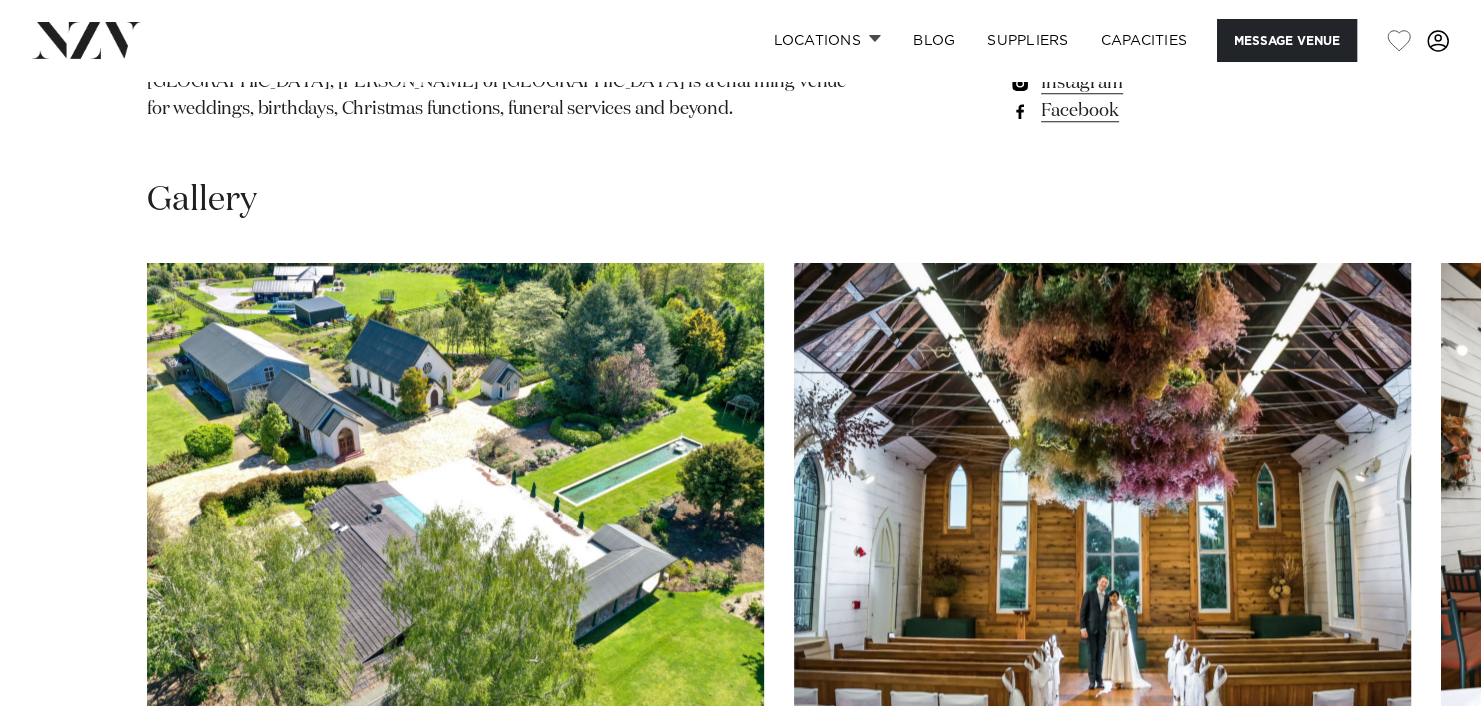 scroll, scrollTop: 1800, scrollLeft: 0, axis: vertical 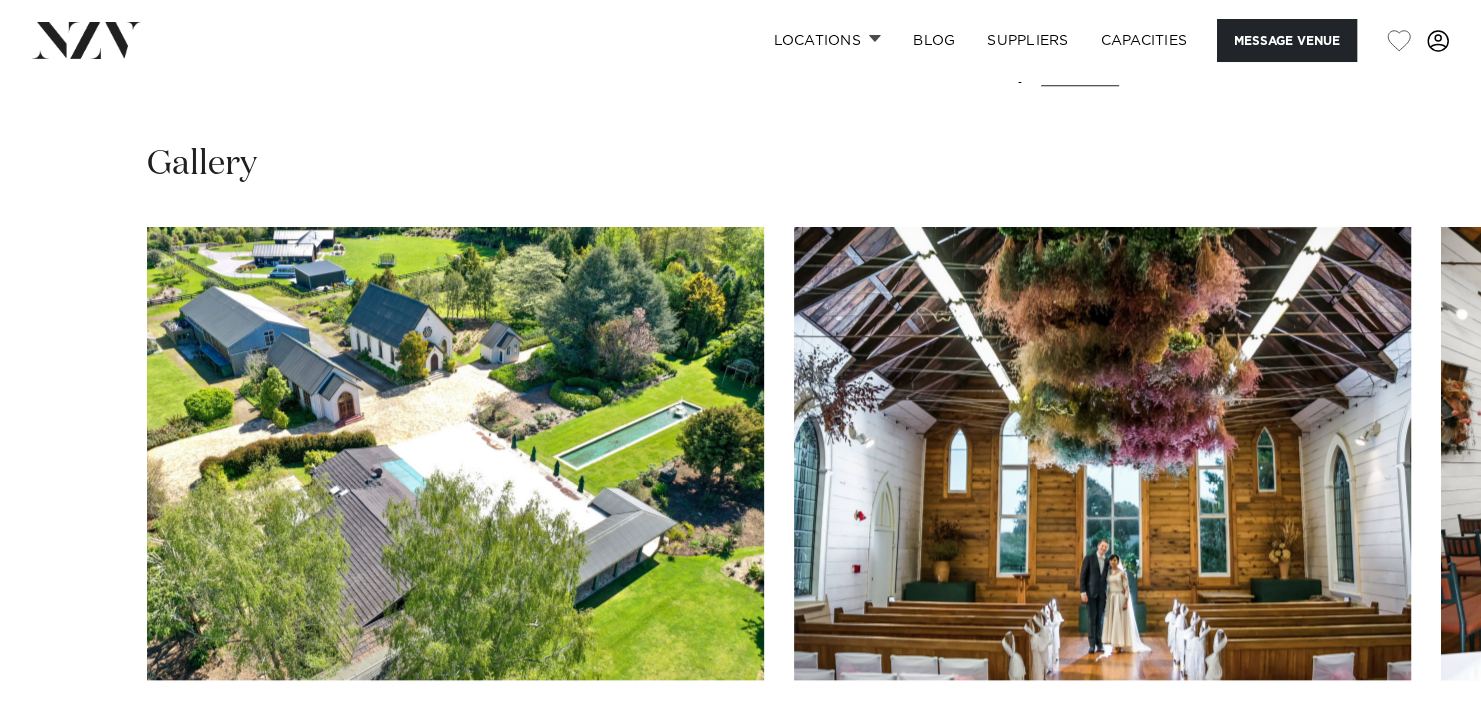 click at bounding box center [1421, 744] 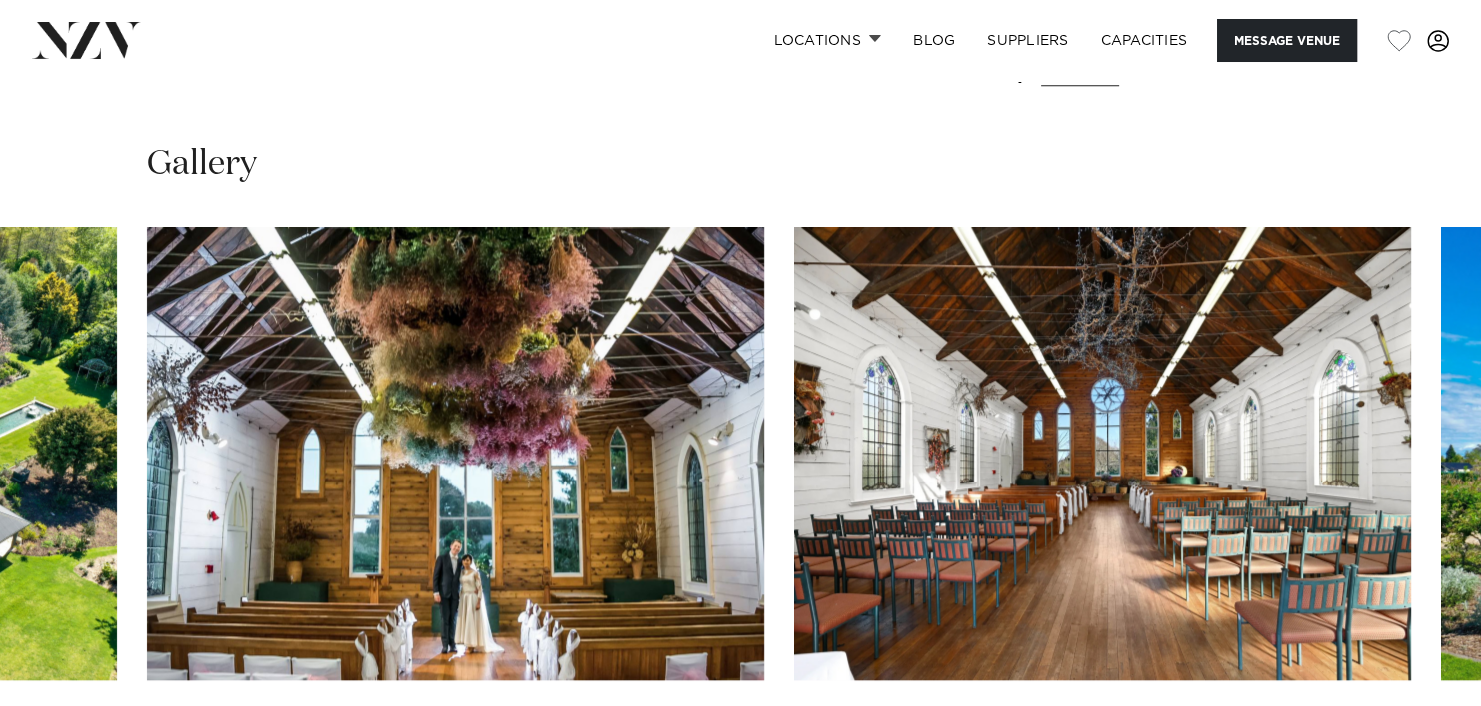 click at bounding box center [1421, 744] 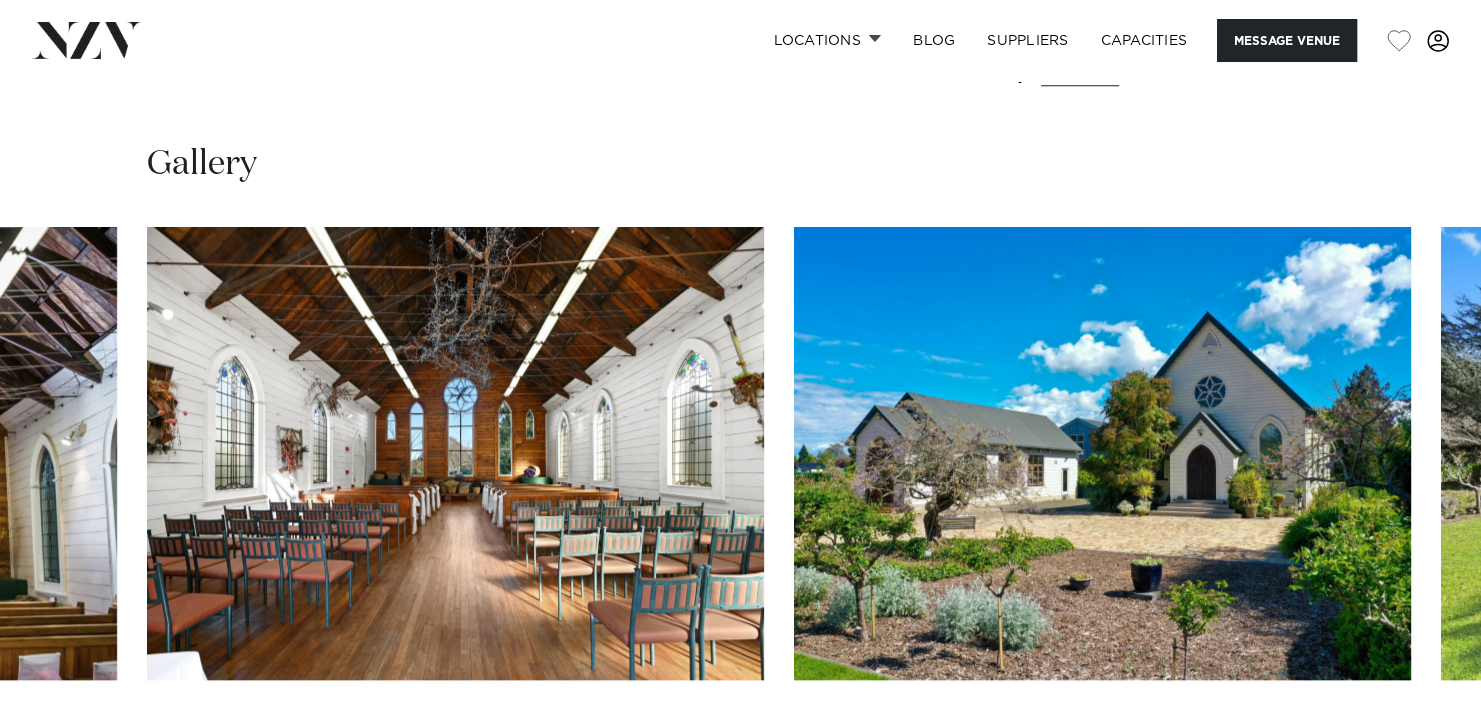 click at bounding box center (1421, 744) 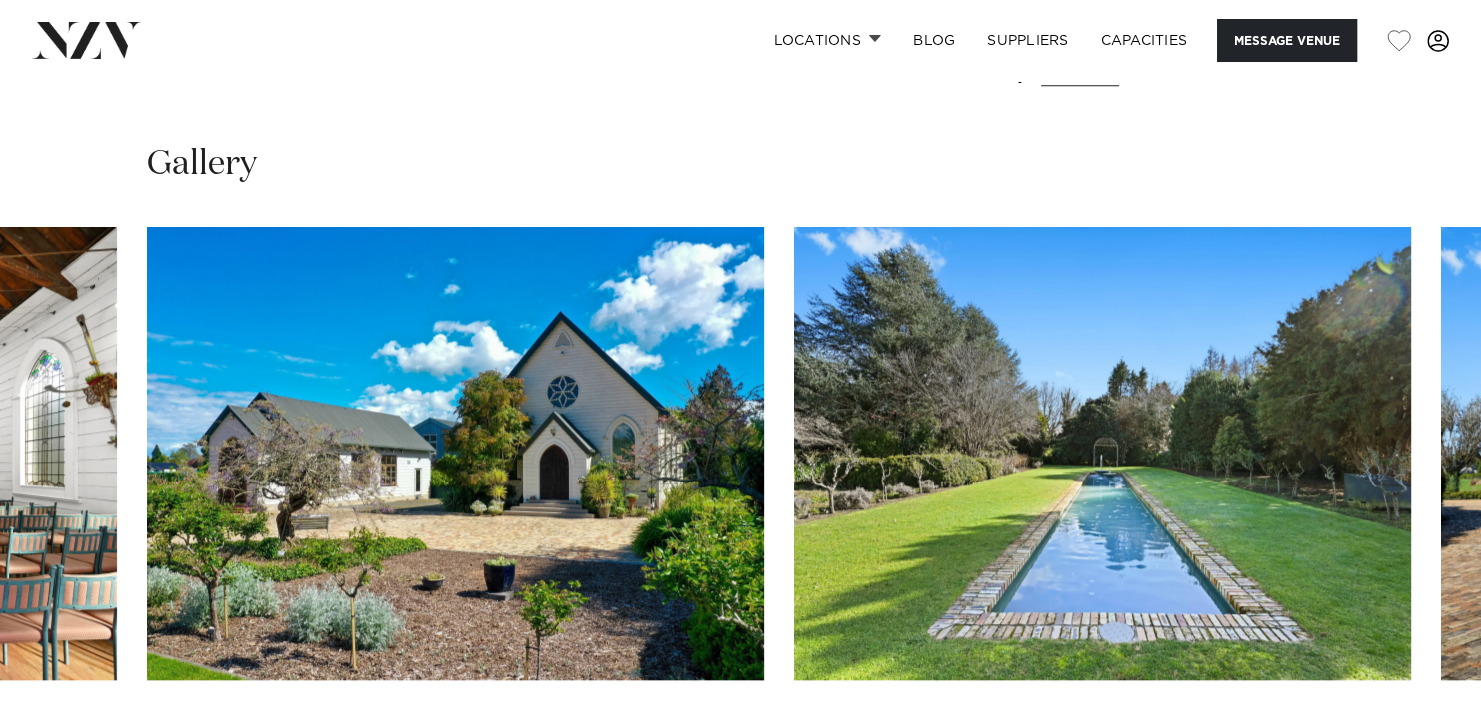 click at bounding box center [1421, 744] 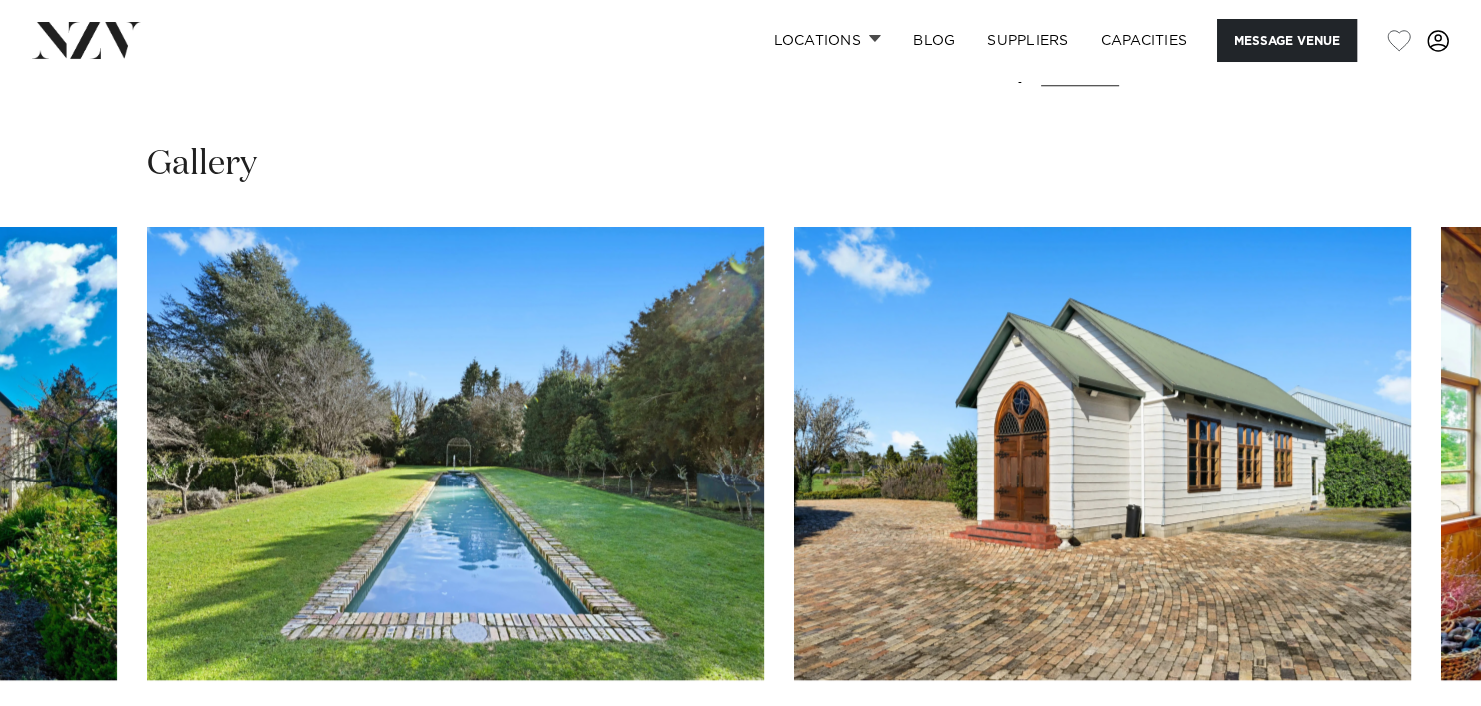 click at bounding box center [1421, 744] 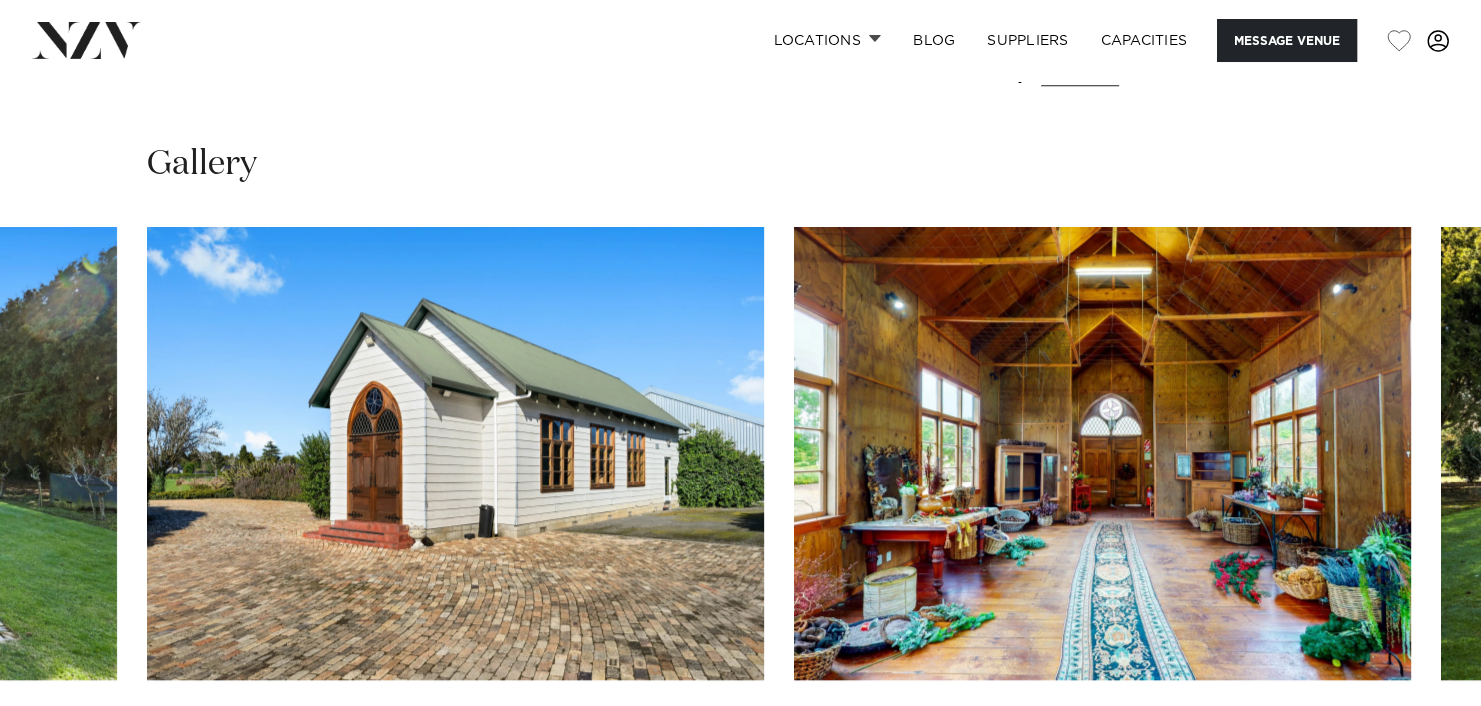 click at bounding box center [1421, 744] 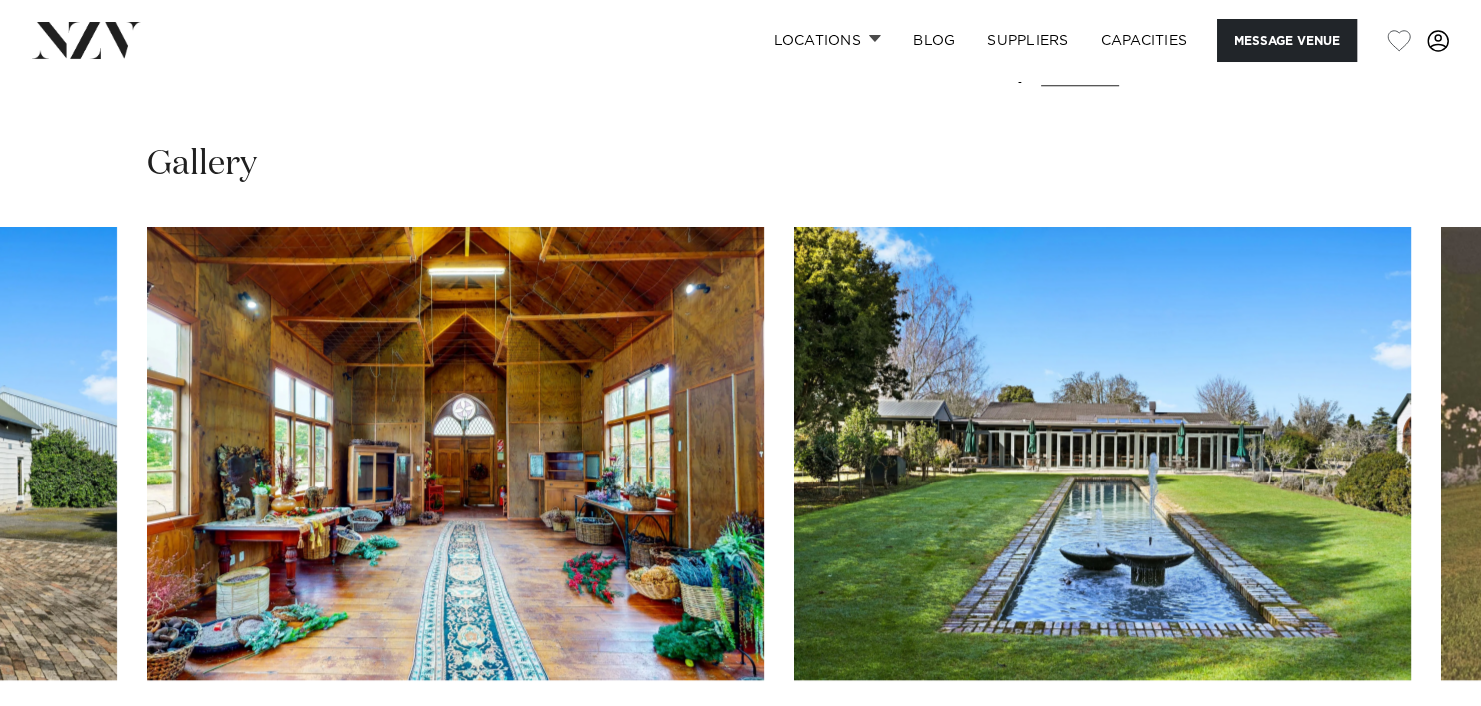 click at bounding box center [1421, 744] 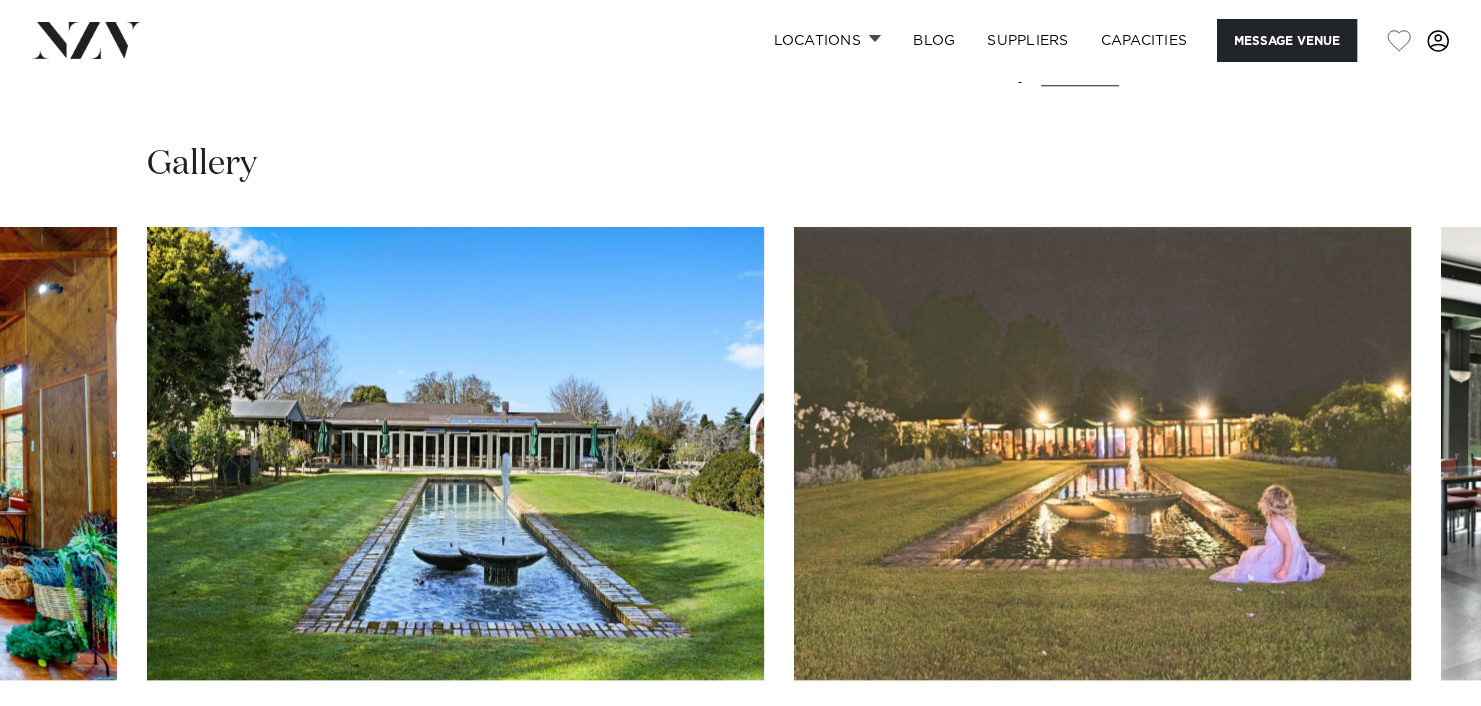 click at bounding box center (1421, 744) 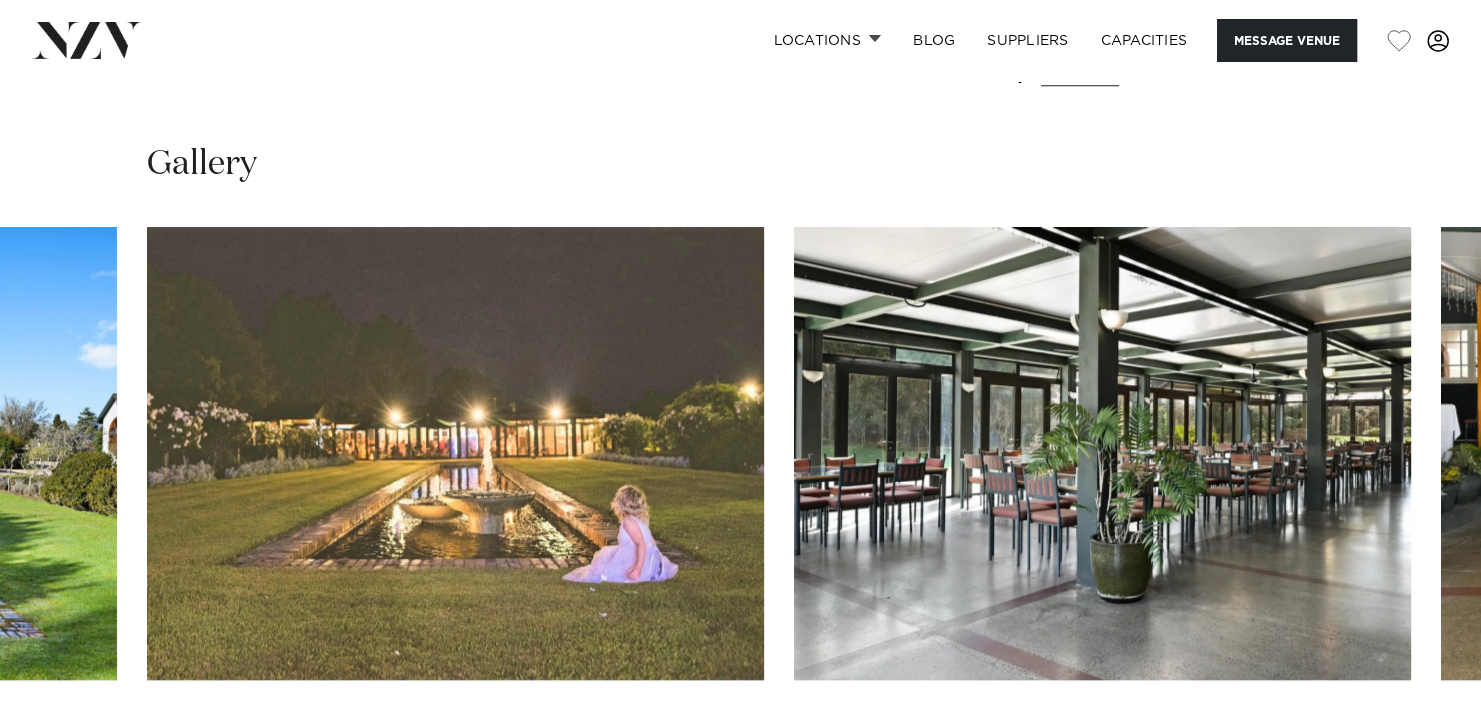 click at bounding box center [1421, 744] 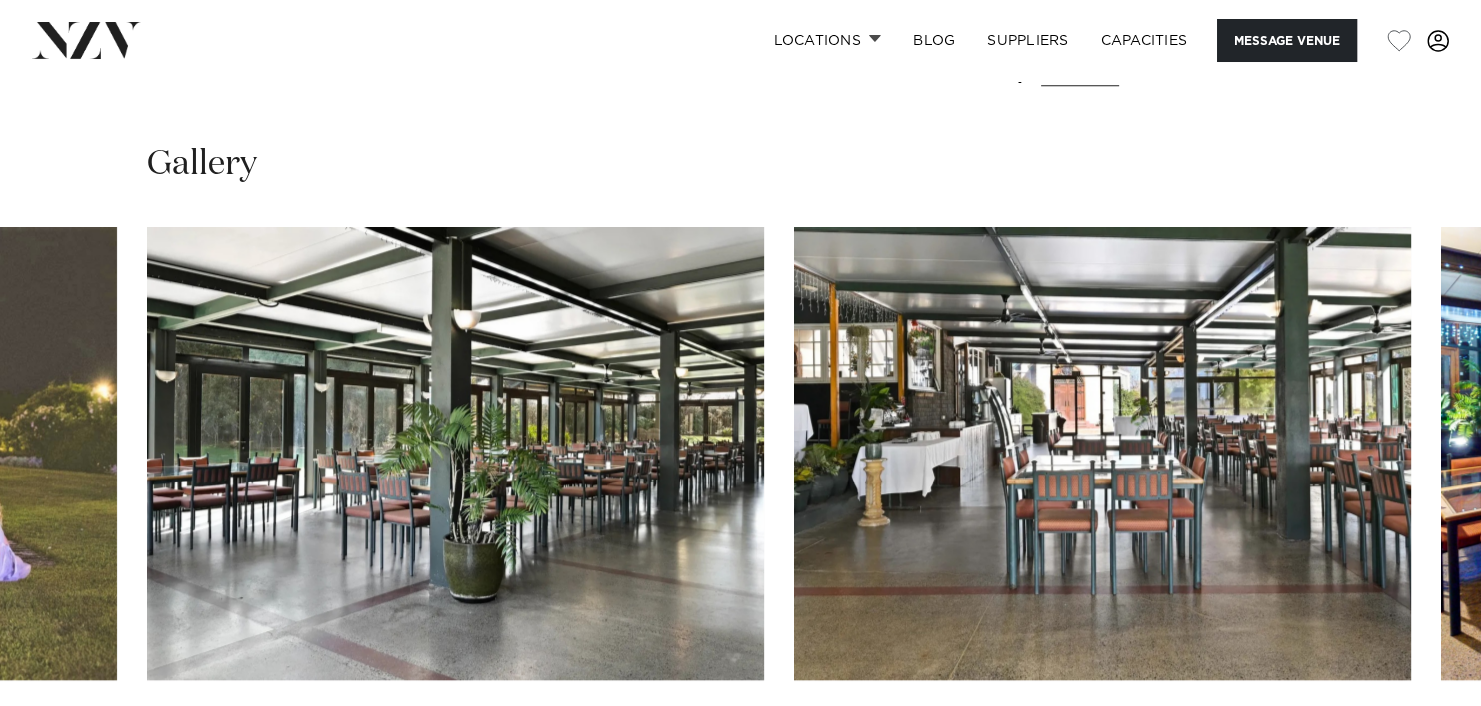 click at bounding box center (1421, 744) 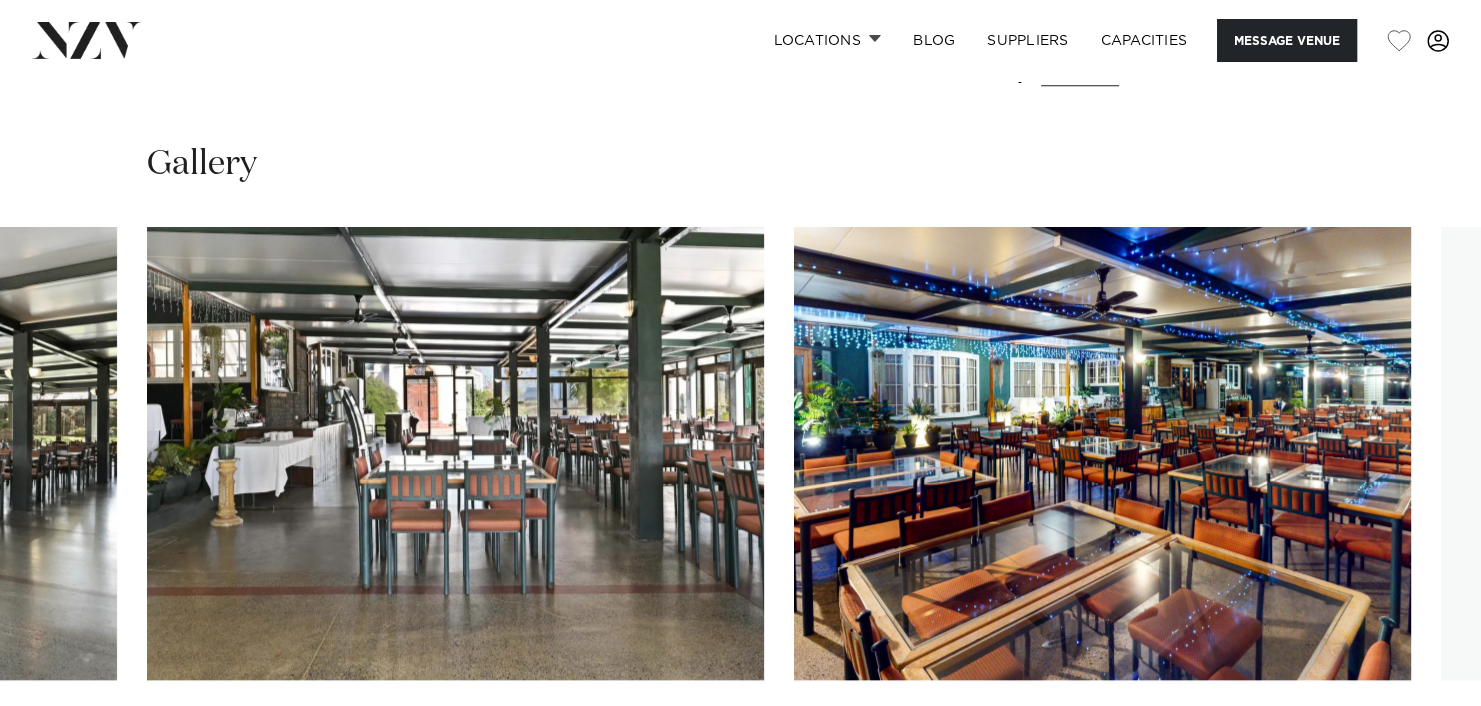 click at bounding box center (1421, 744) 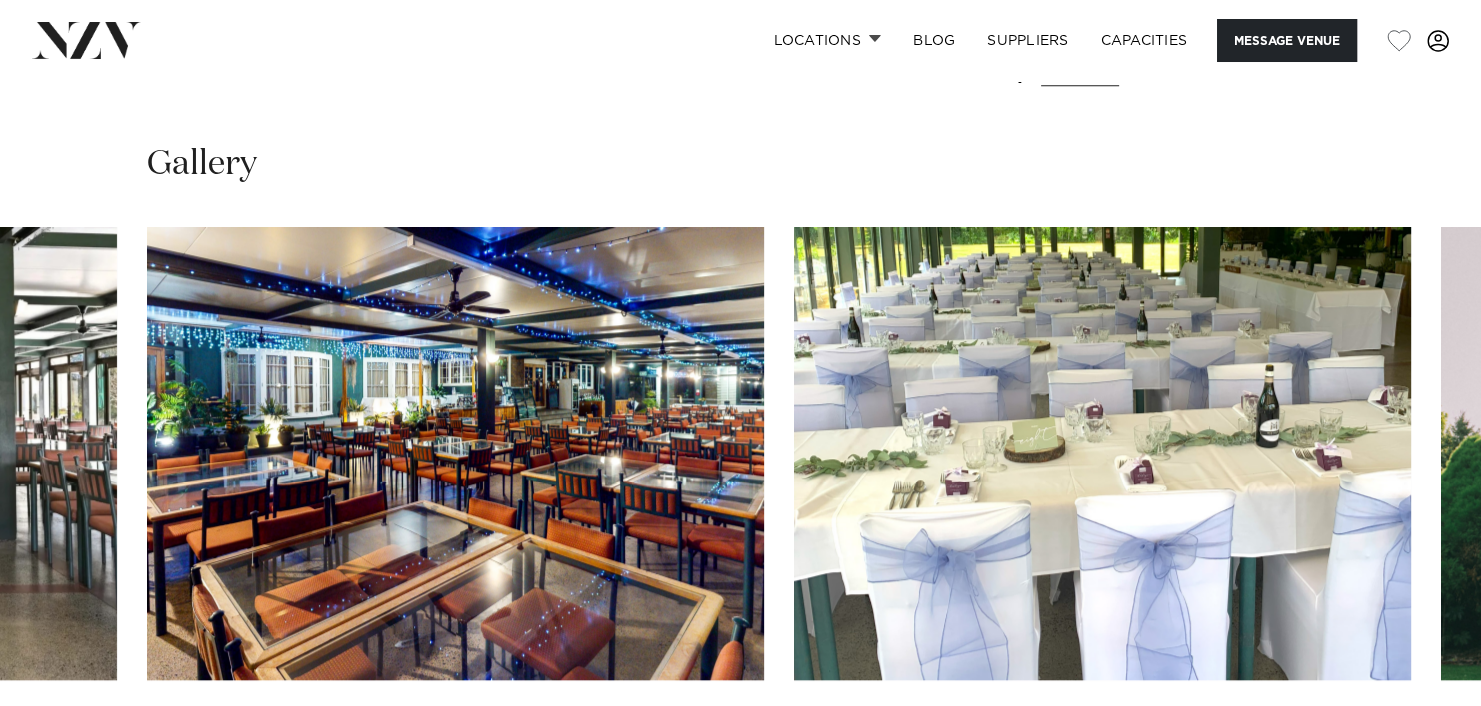 click at bounding box center (1421, 744) 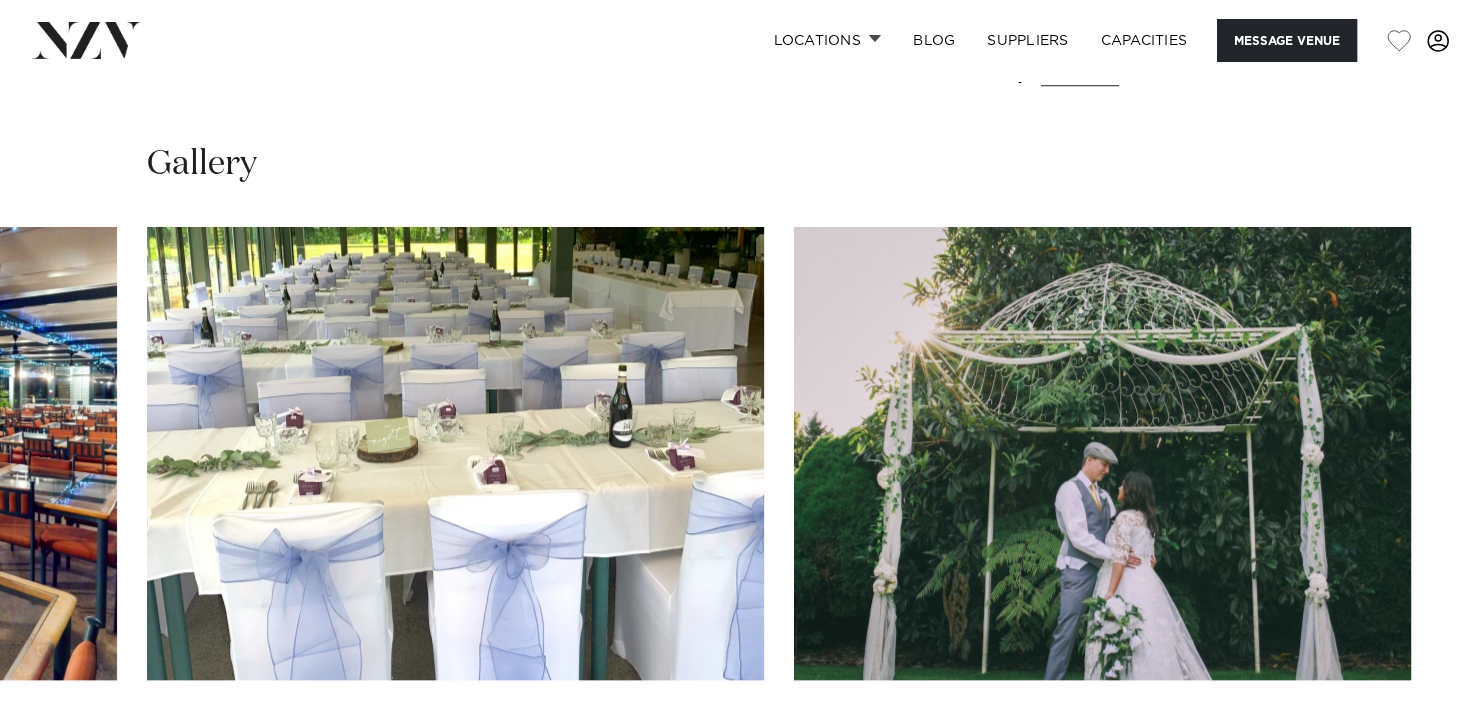 click at bounding box center (1421, 744) 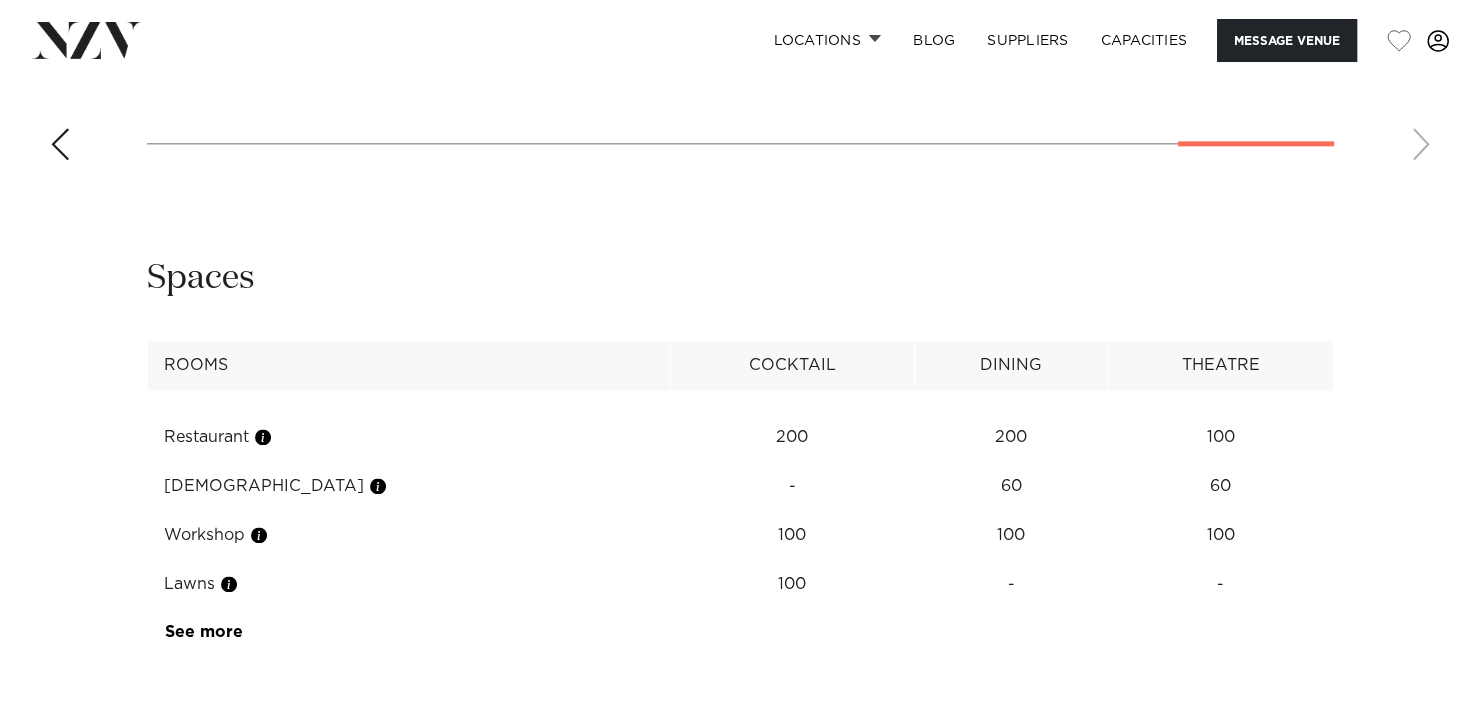 scroll, scrollTop: 3000, scrollLeft: 0, axis: vertical 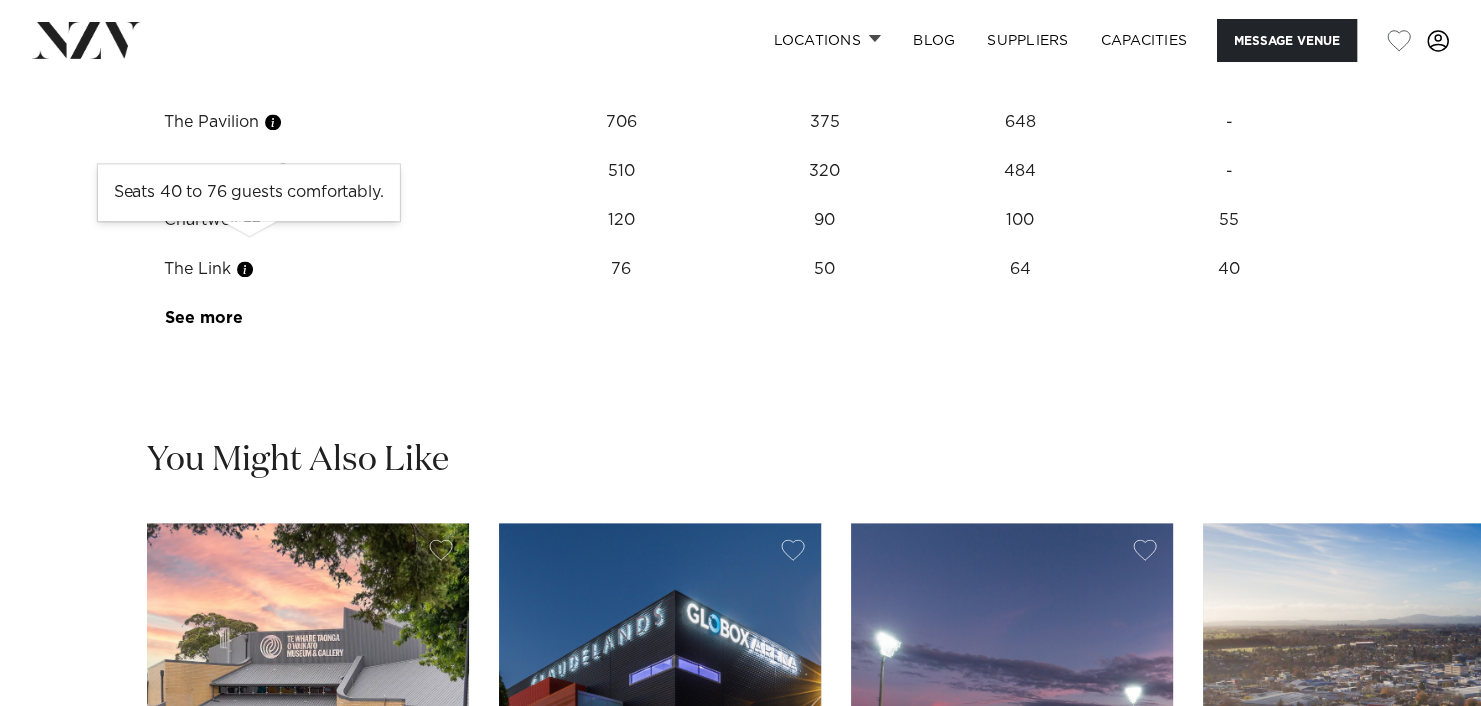 click at bounding box center [245, 269] 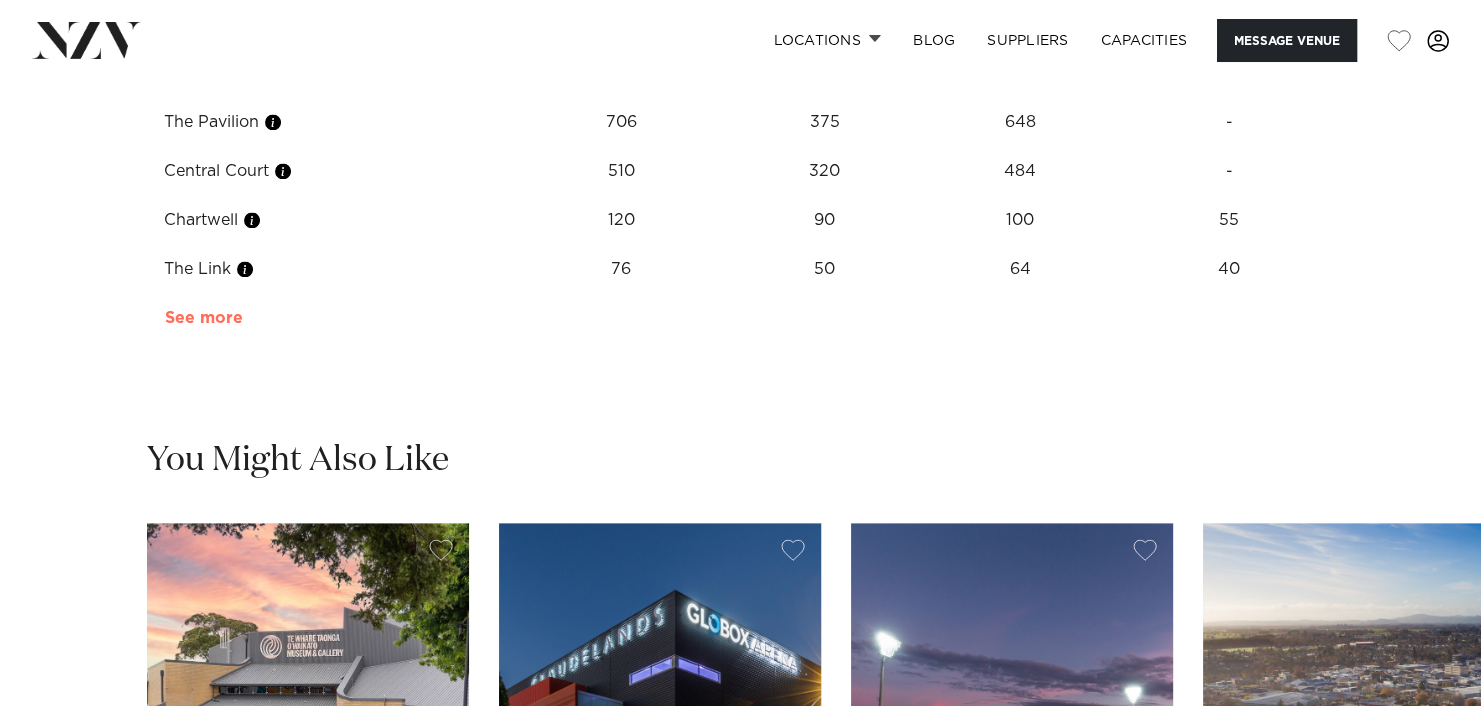 click on "See more" at bounding box center [243, 318] 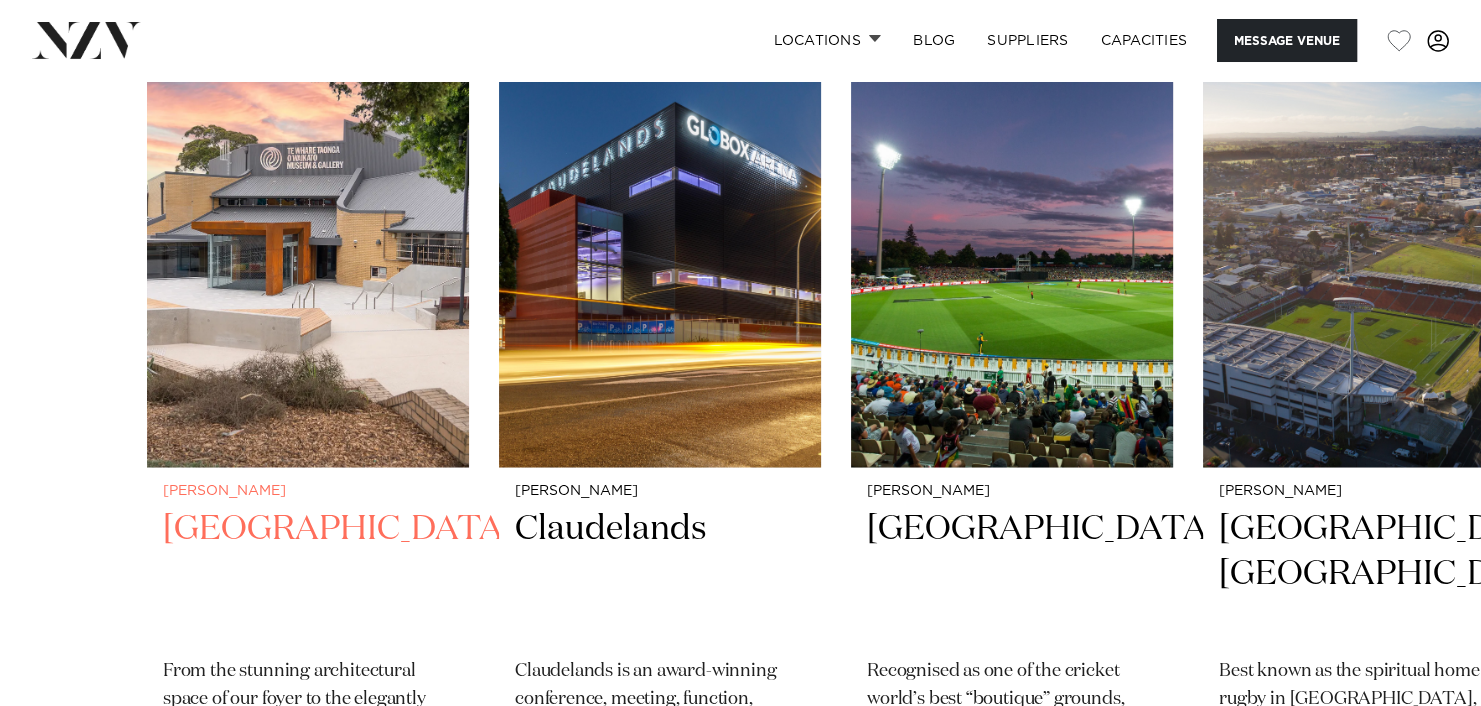 scroll, scrollTop: 3300, scrollLeft: 0, axis: vertical 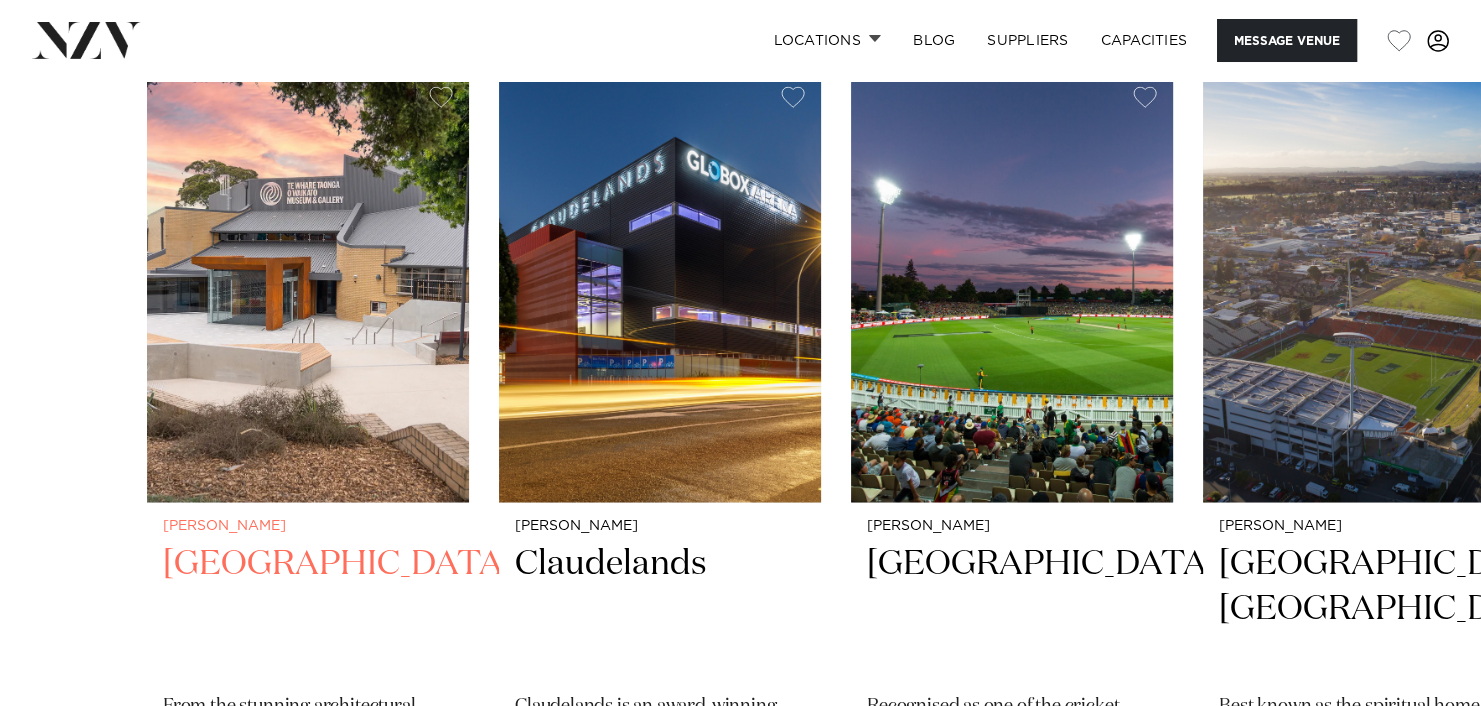 click at bounding box center (308, 286) 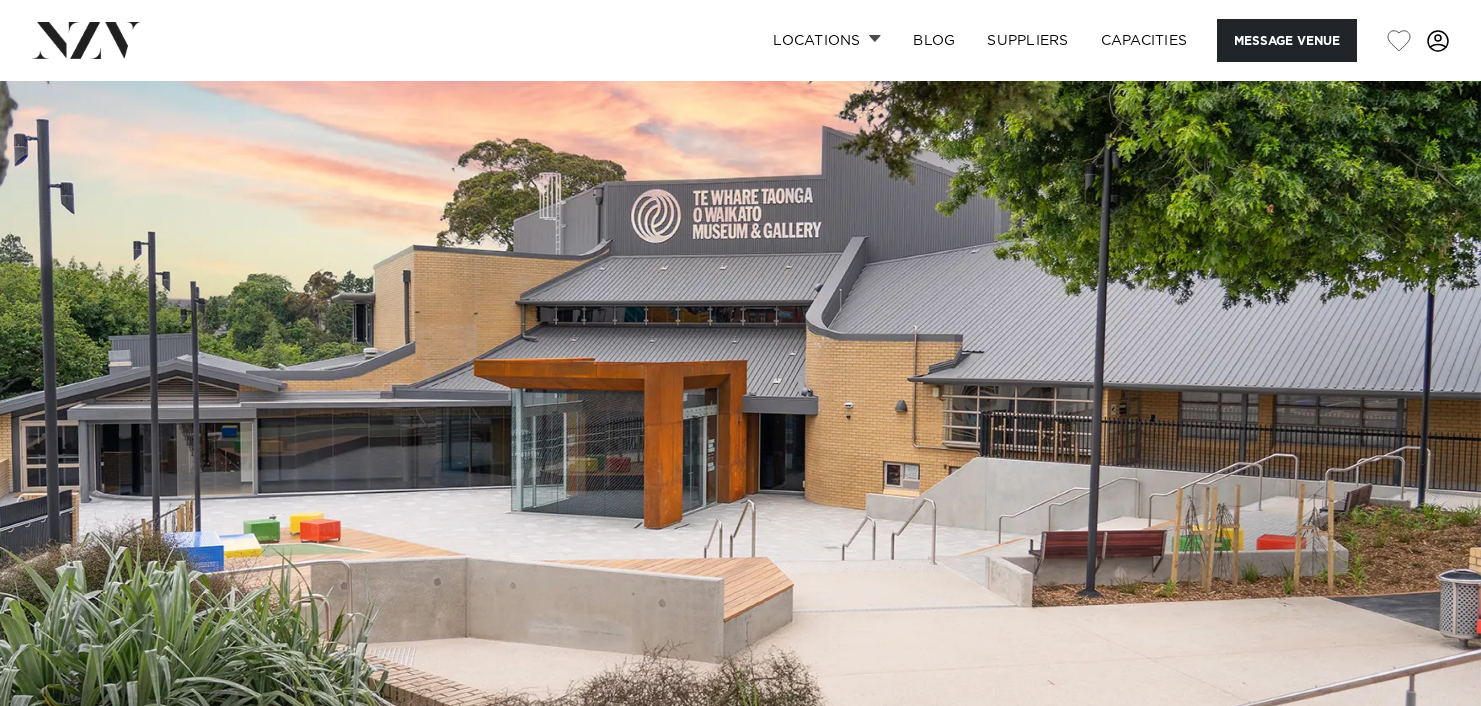 scroll, scrollTop: 0, scrollLeft: 0, axis: both 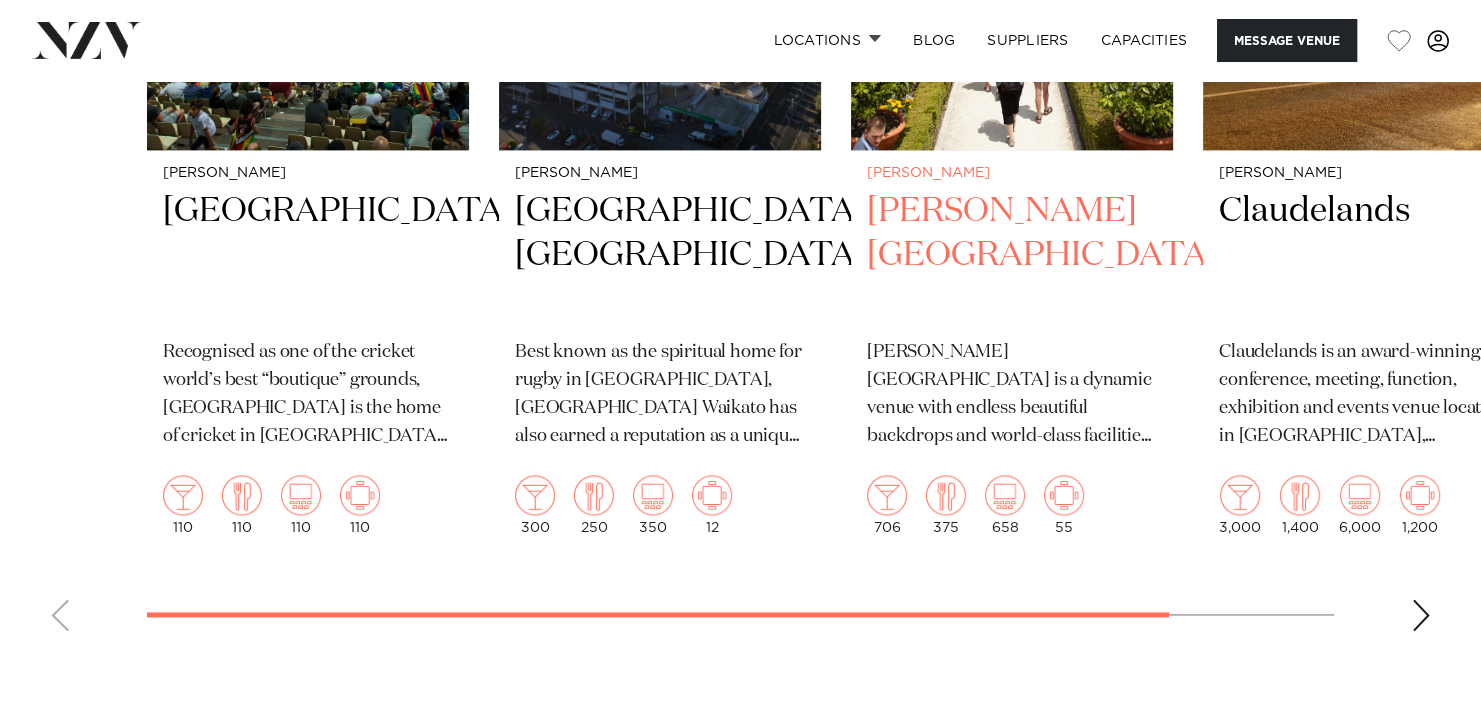 click on "[PERSON_NAME][GEOGRAPHIC_DATA]" at bounding box center [1012, 256] 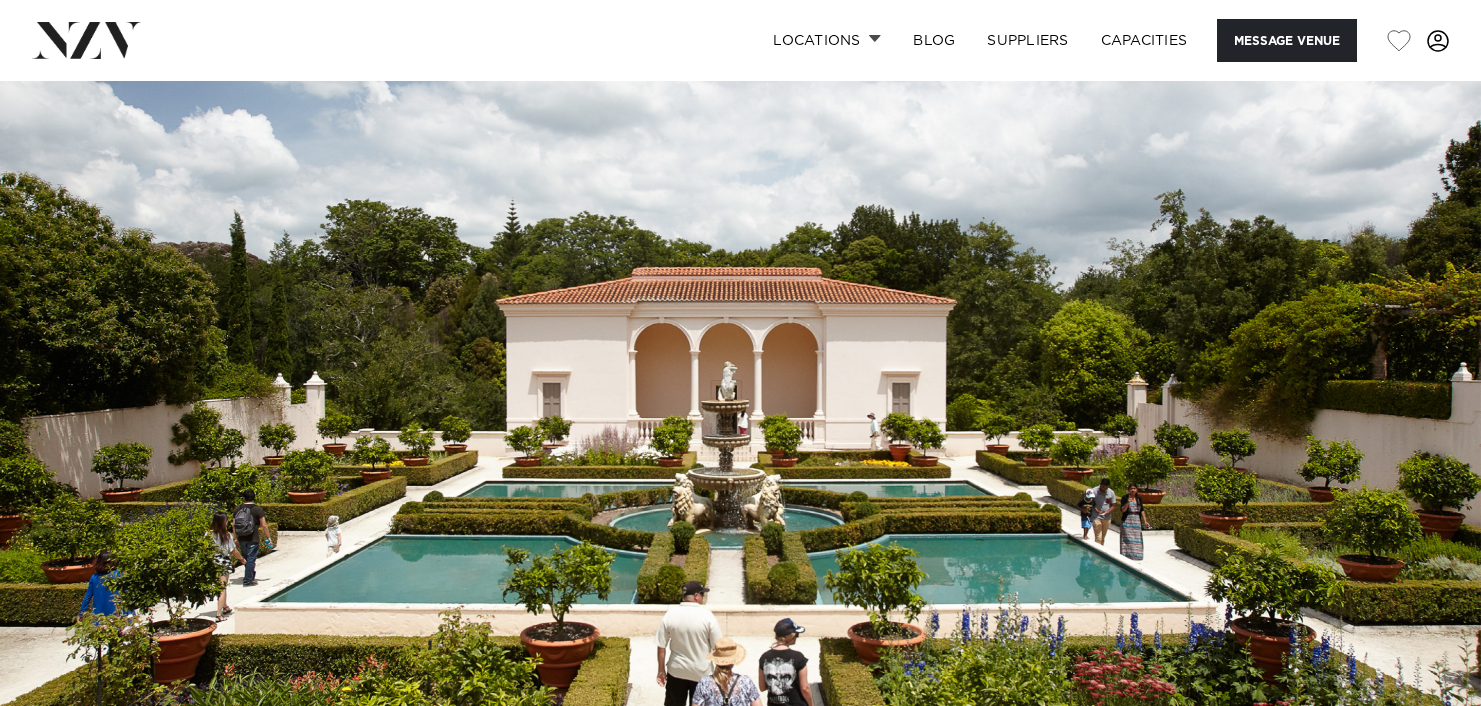 scroll, scrollTop: 0, scrollLeft: 0, axis: both 